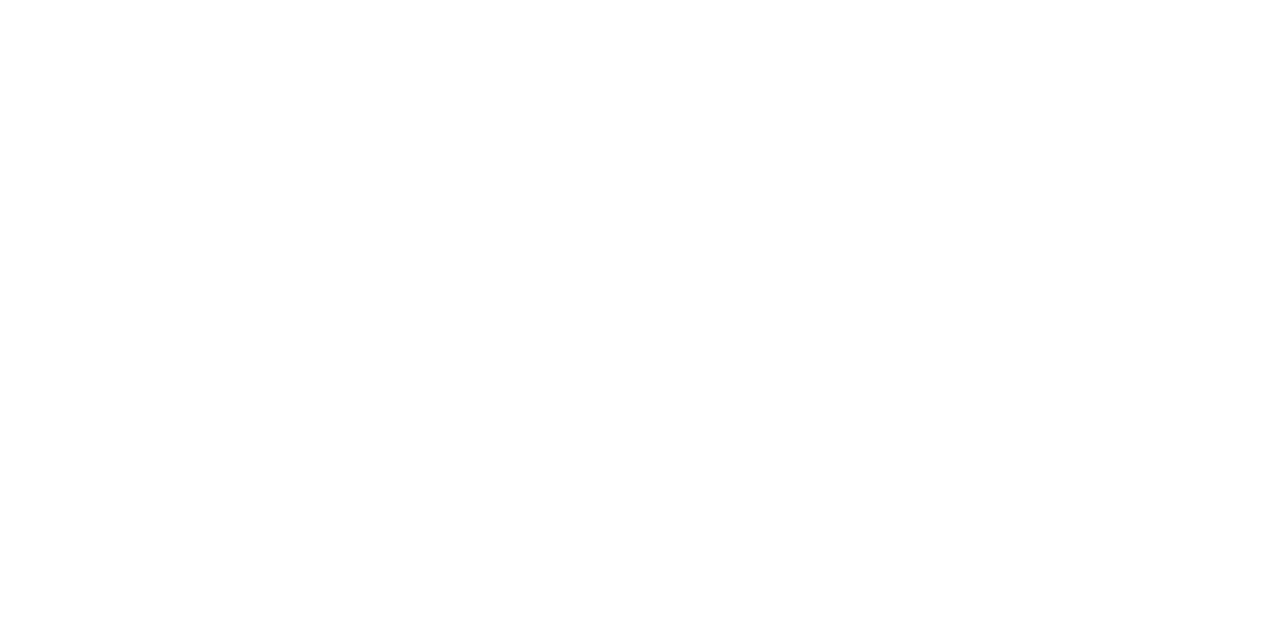 scroll, scrollTop: 0, scrollLeft: 0, axis: both 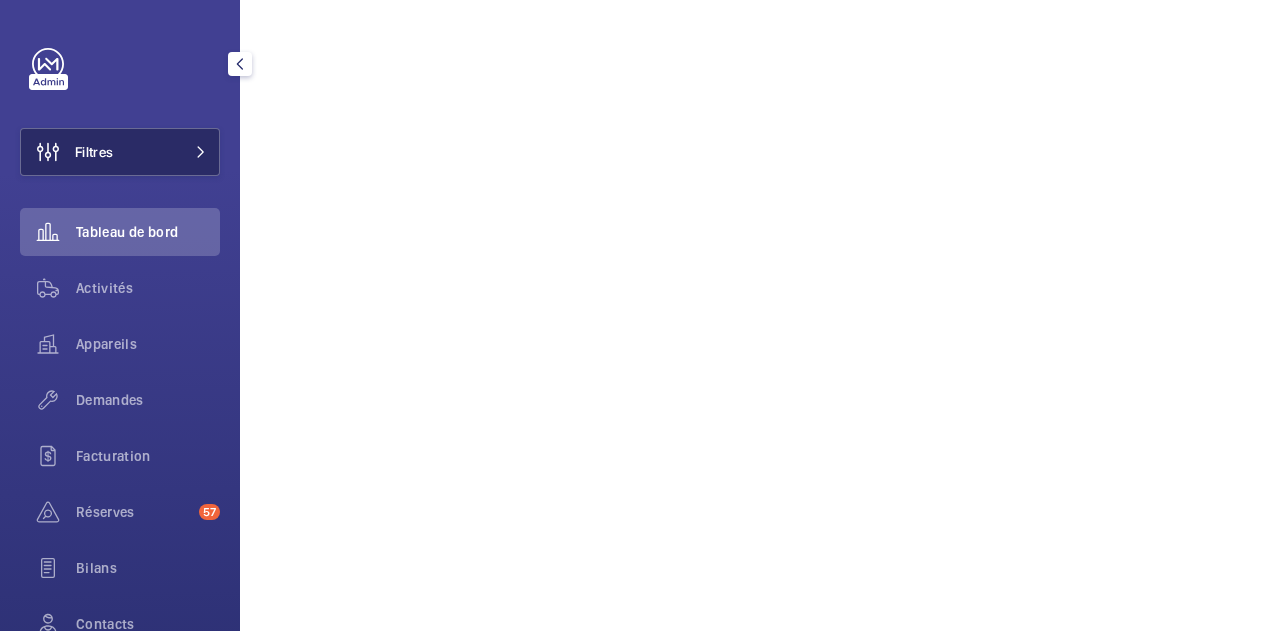 click on "Filtres" 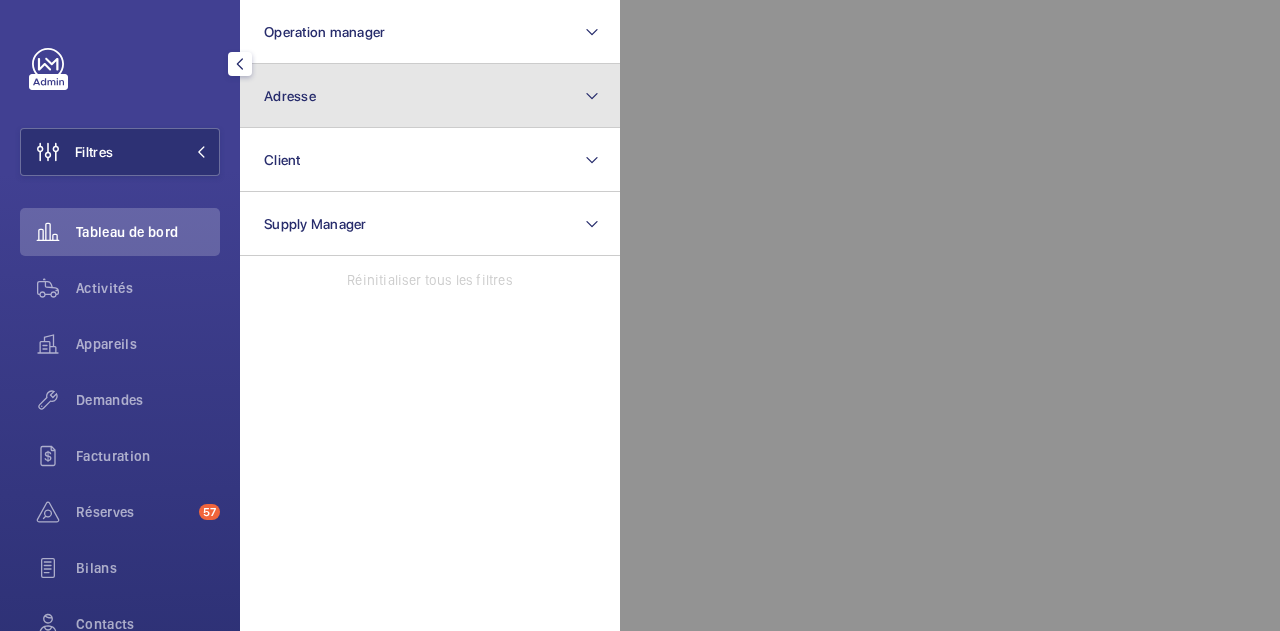 click on "Adresse" 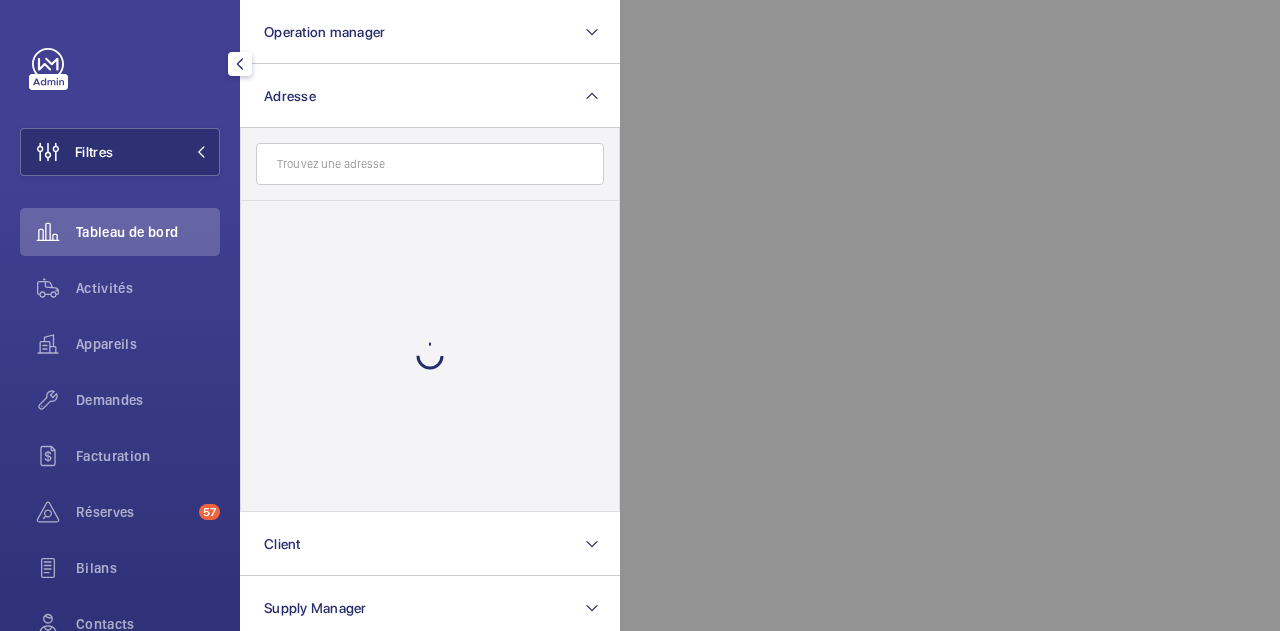 click 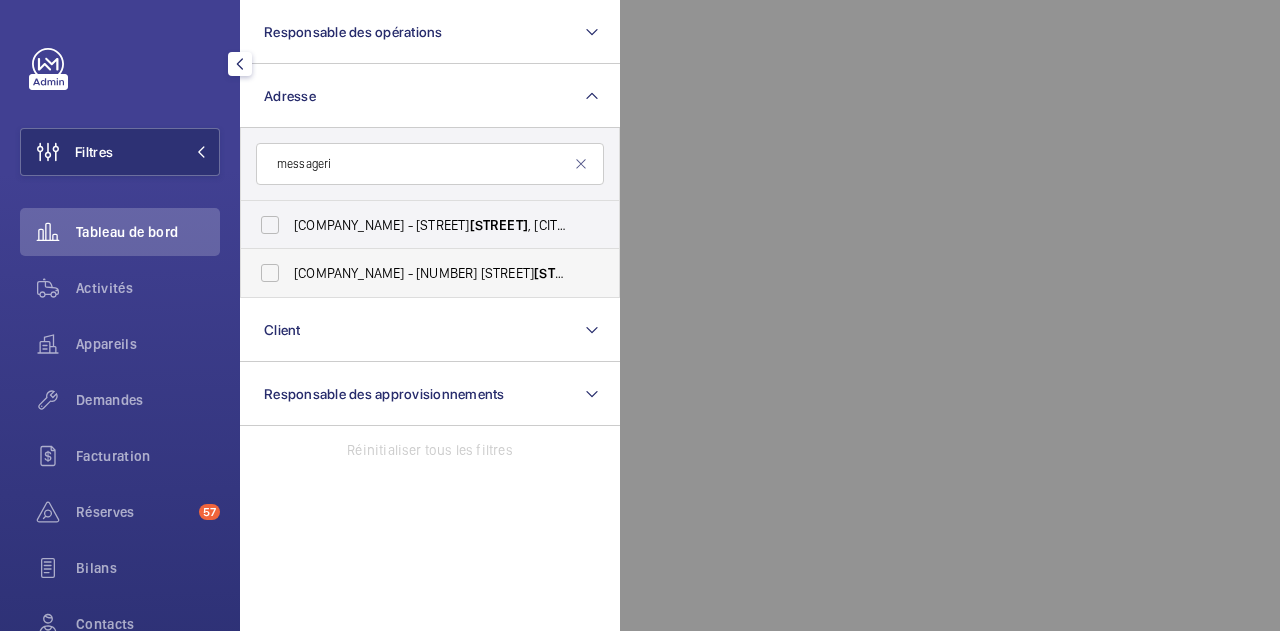 type on "messageri" 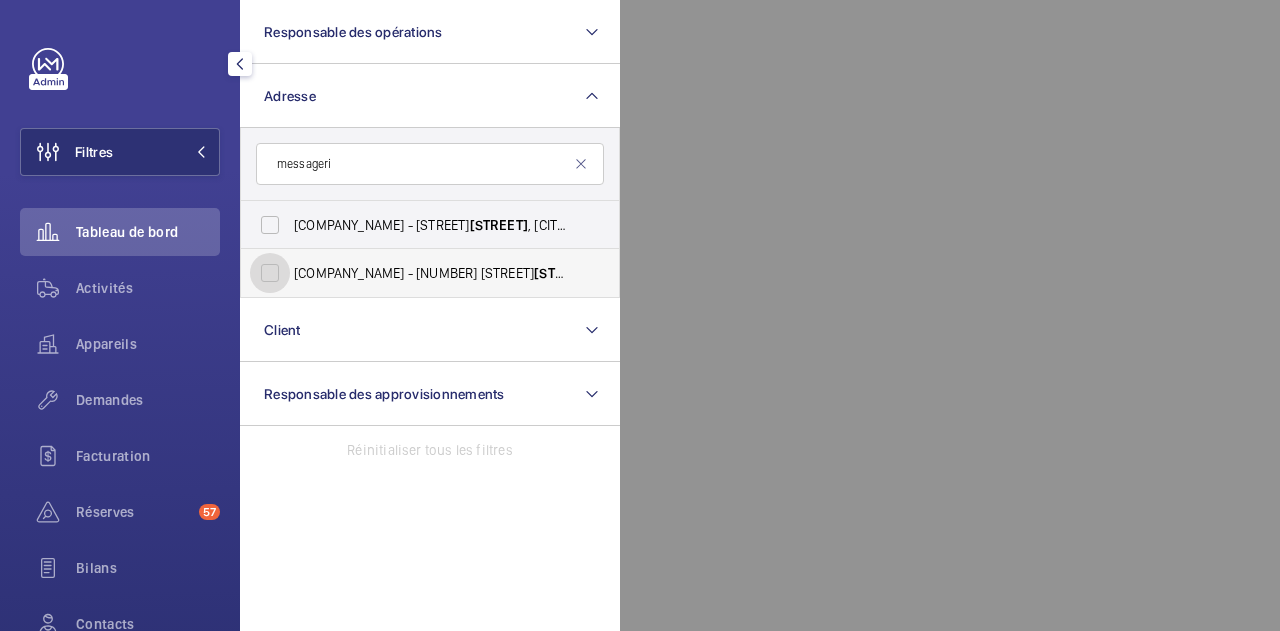 click on "[COMPANY_NAME] - [NUMBER] [STREET] [STREET], [CITY] [POSTAL_CODE]" at bounding box center [270, 273] 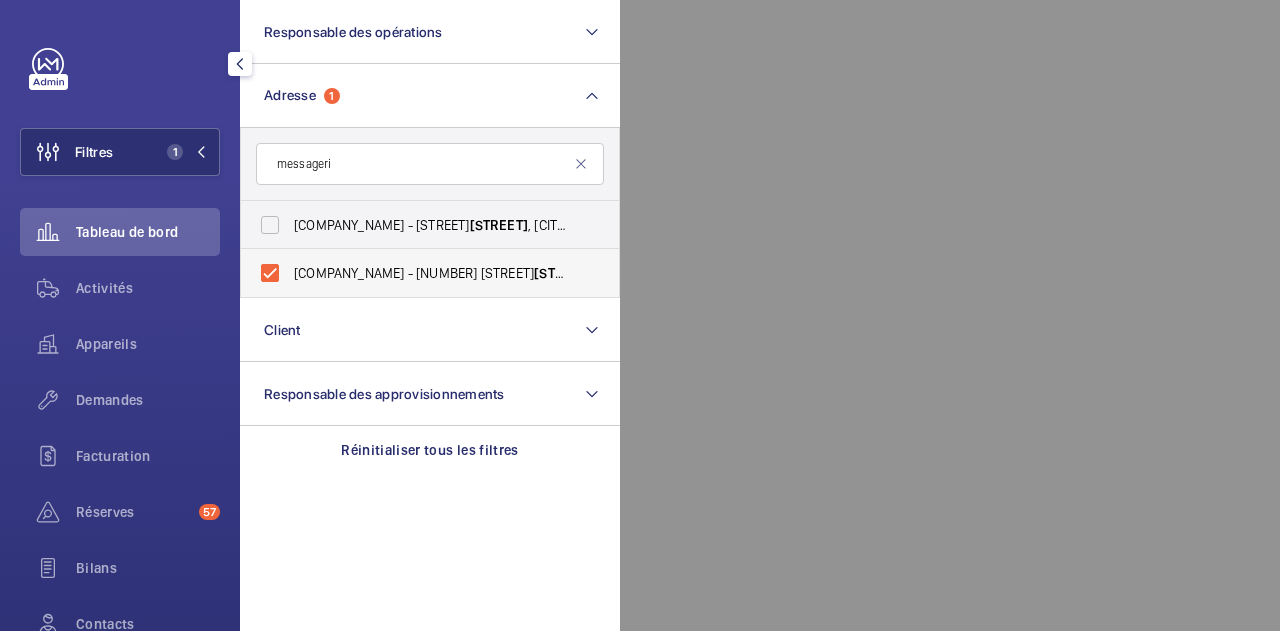 click on "[COMPANY_NAME] - [NUMBER] [STREET] [STREET], [CITY] [POSTAL_CODE]" at bounding box center (415, 273) 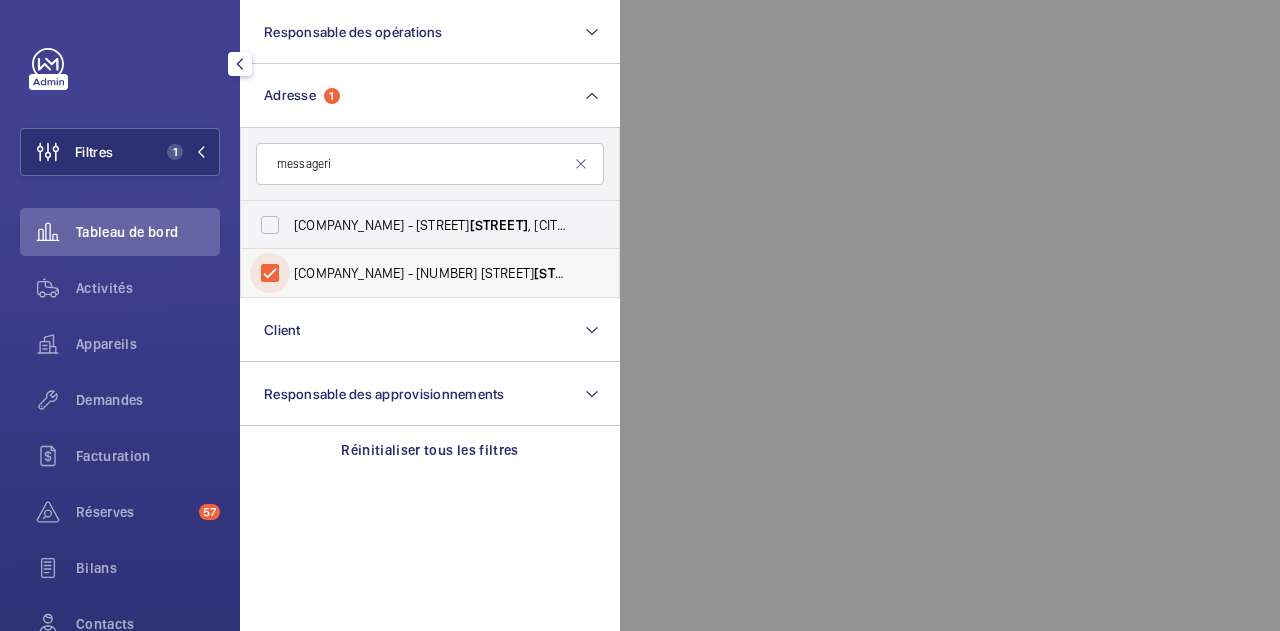 click on "[COMPANY_NAME] - [NUMBER] [STREET] [STREET], [CITY] [POSTAL_CODE]" at bounding box center [270, 273] 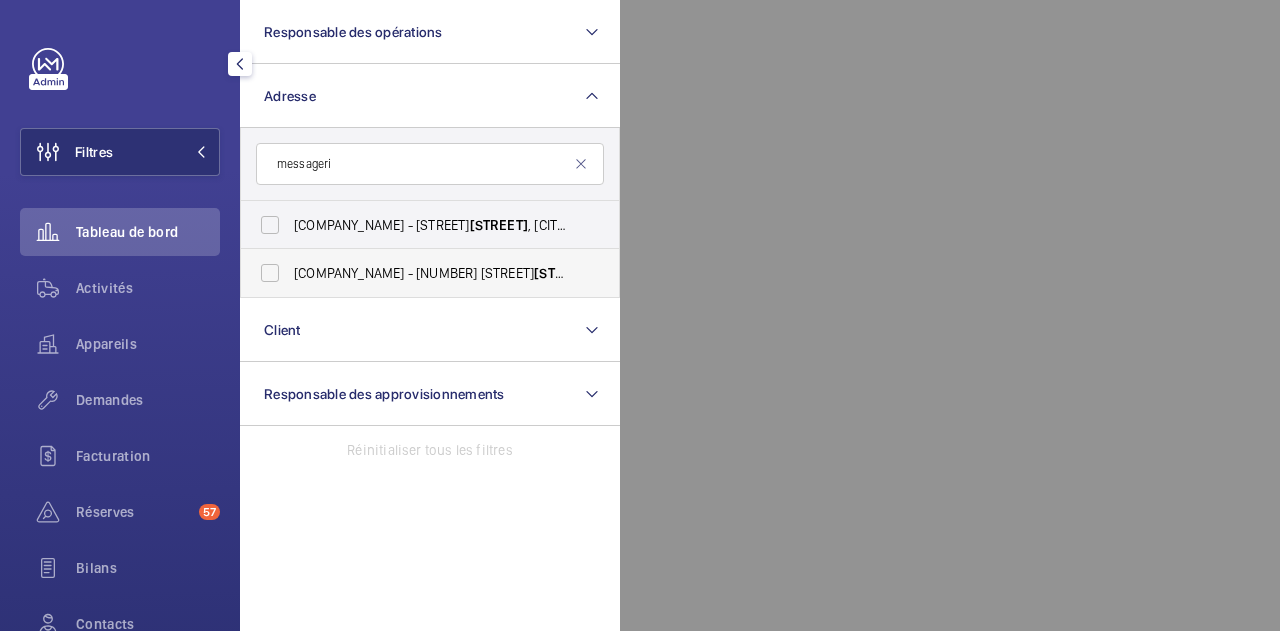 click on "[COMPANY_NAME] - [NUMBER] [STREET]" at bounding box center [414, 273] 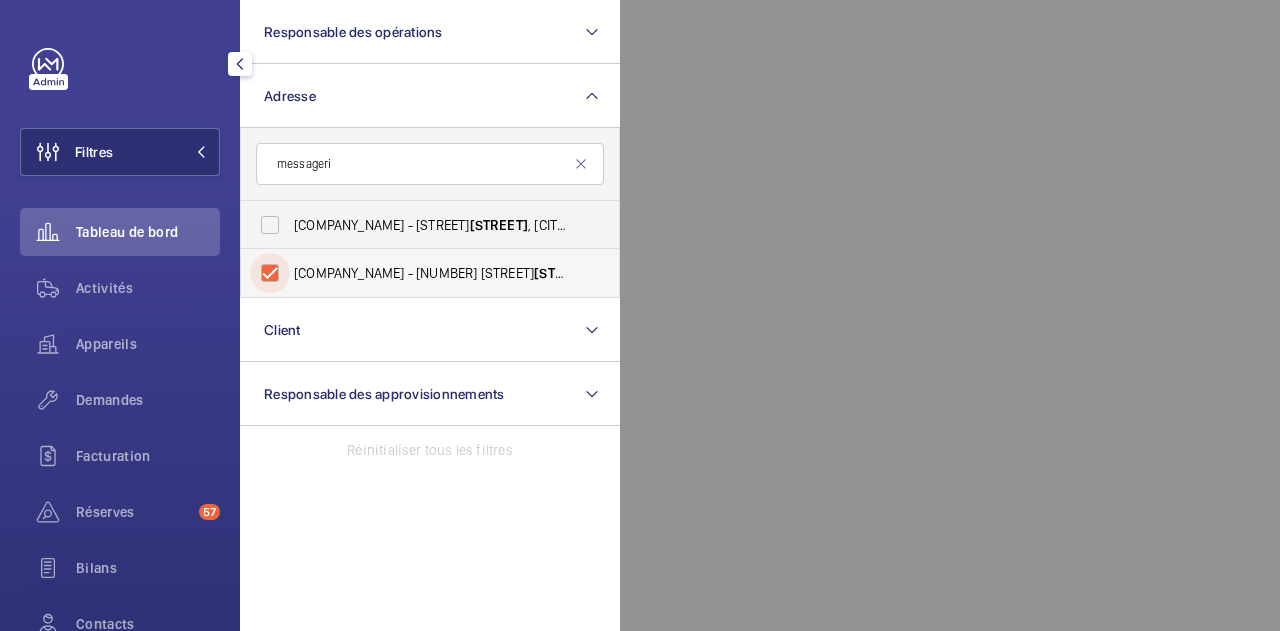 checkbox on "true" 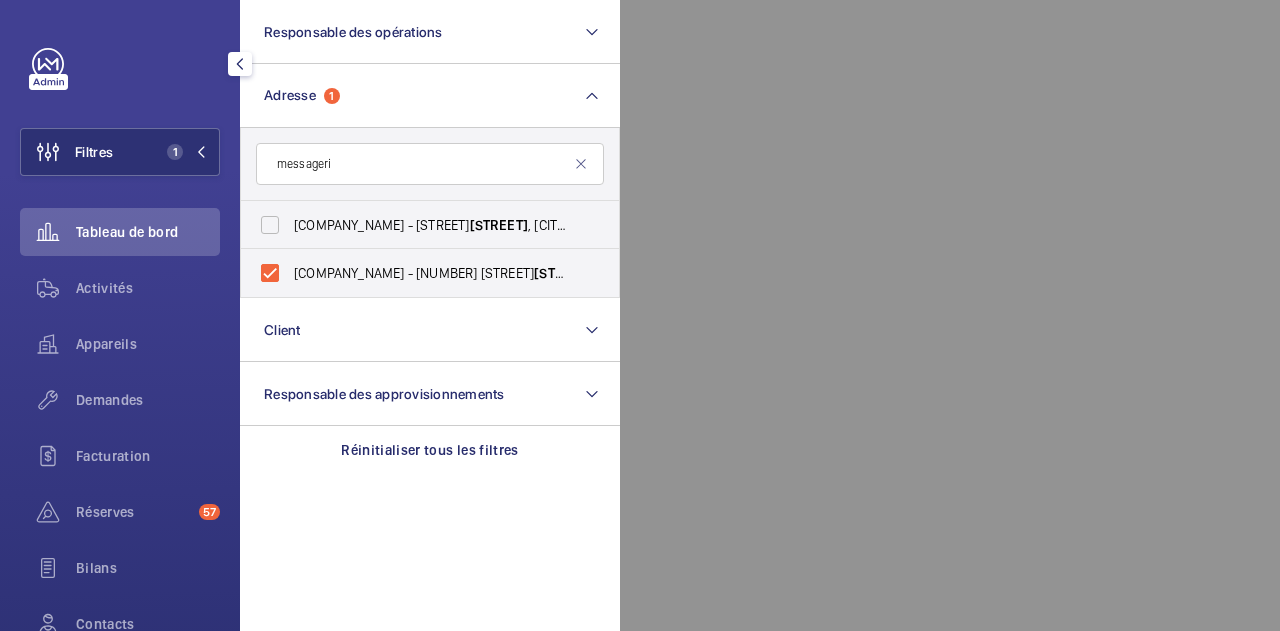 click 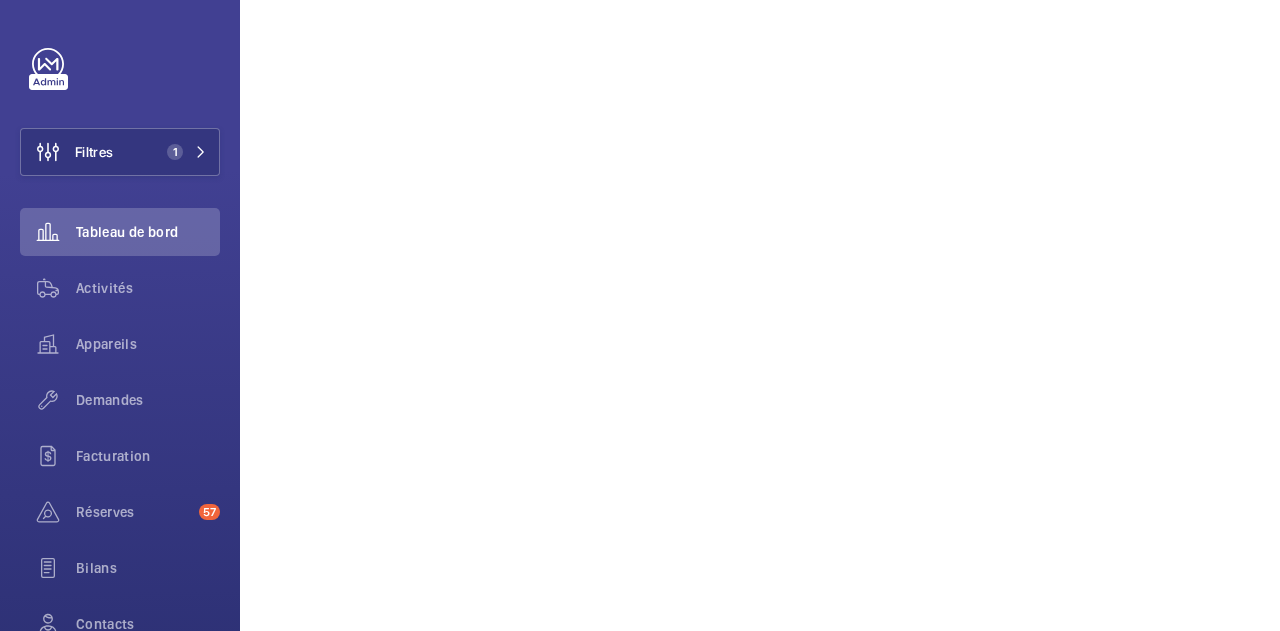 scroll, scrollTop: 216, scrollLeft: 0, axis: vertical 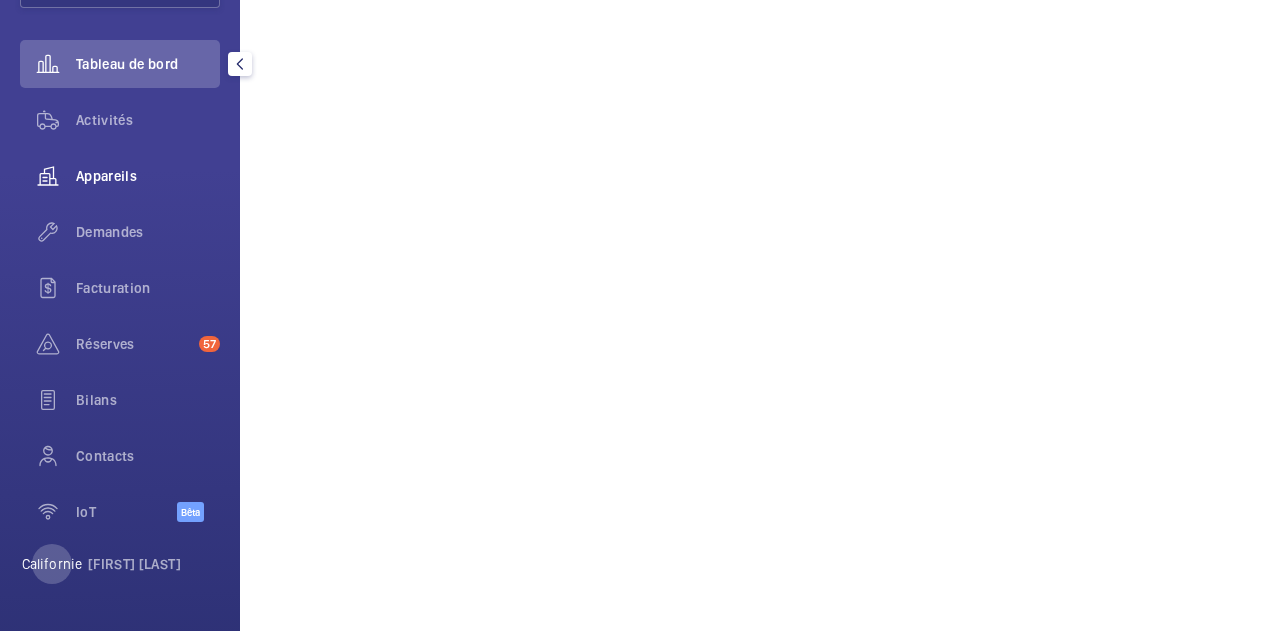 click on "Appareils" 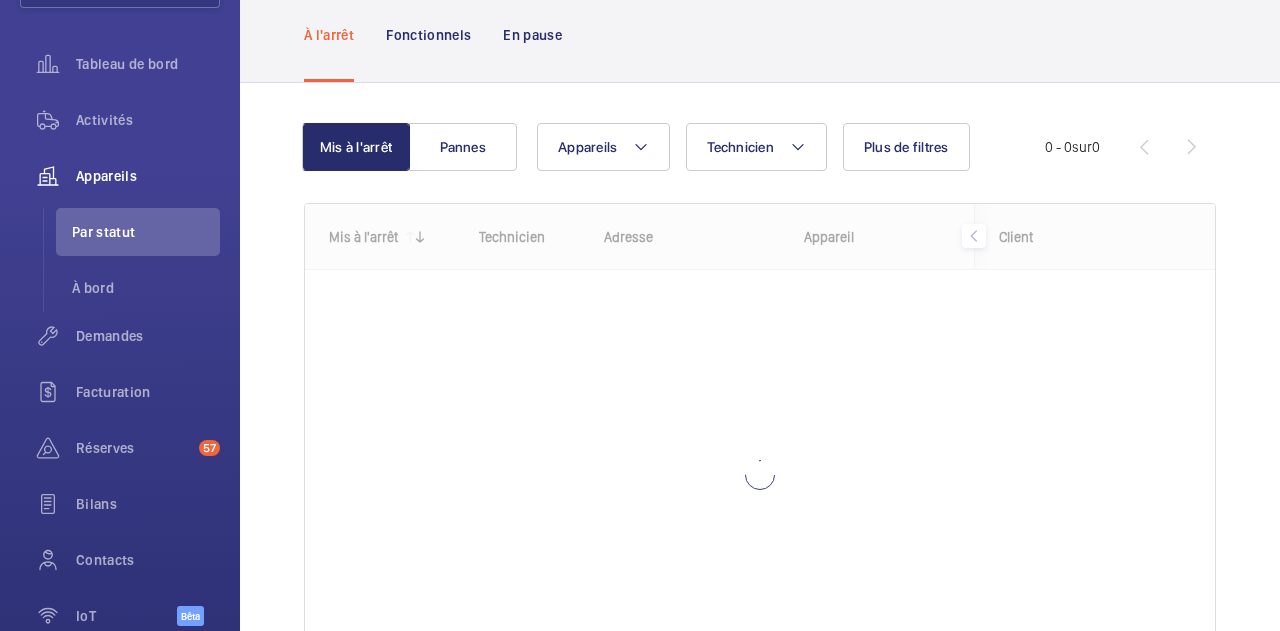 scroll, scrollTop: 20, scrollLeft: 0, axis: vertical 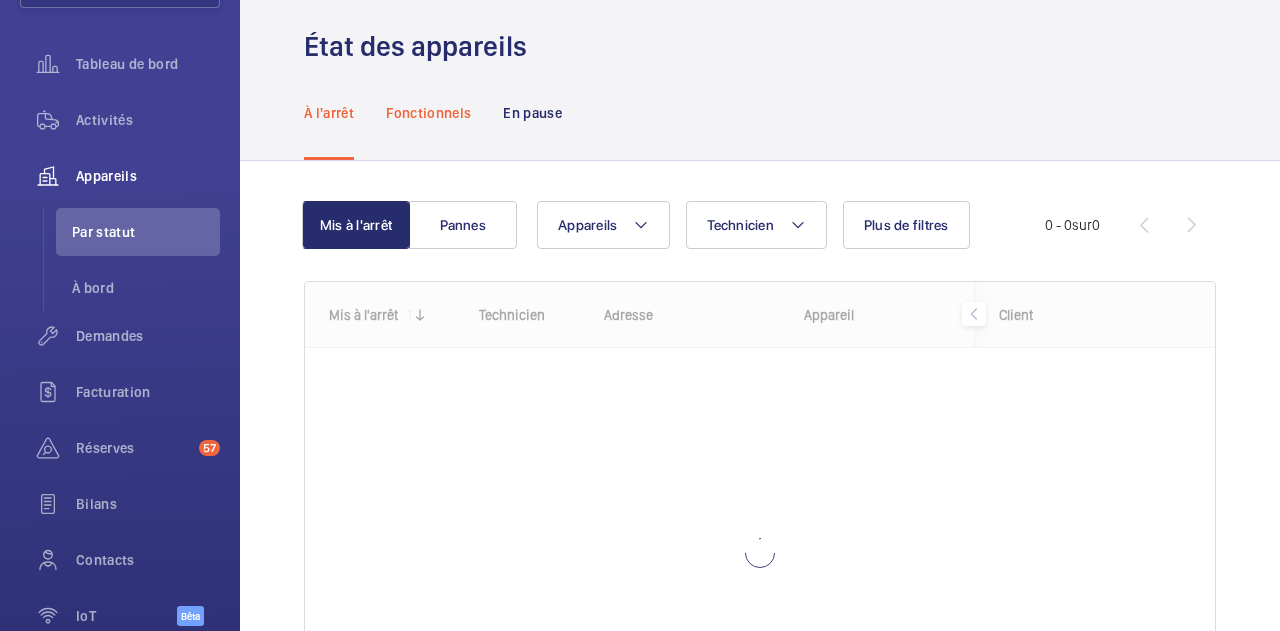 click on "Fonctionnels" 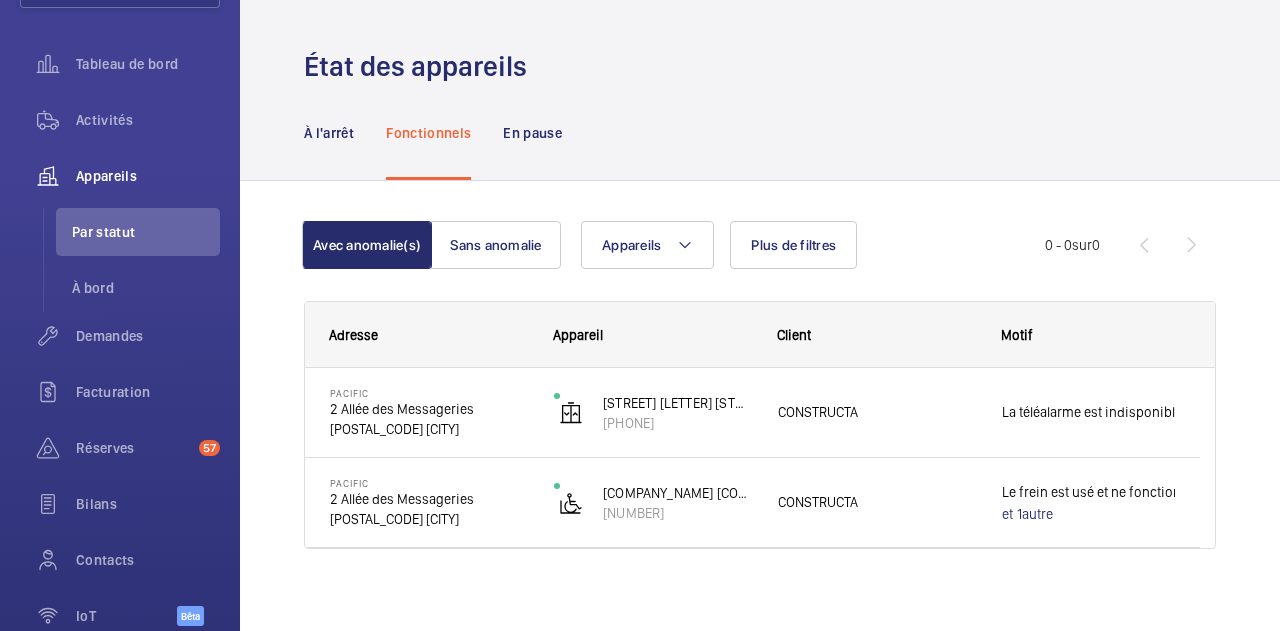 scroll, scrollTop: 13, scrollLeft: 0, axis: vertical 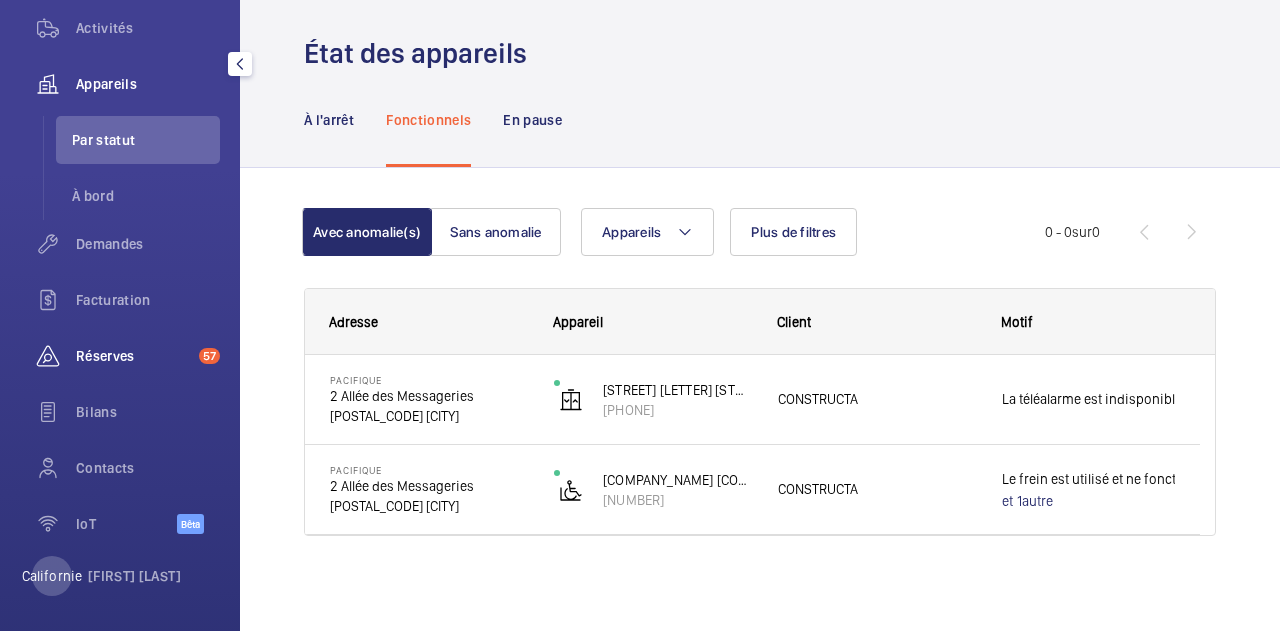 click on "Réserves" 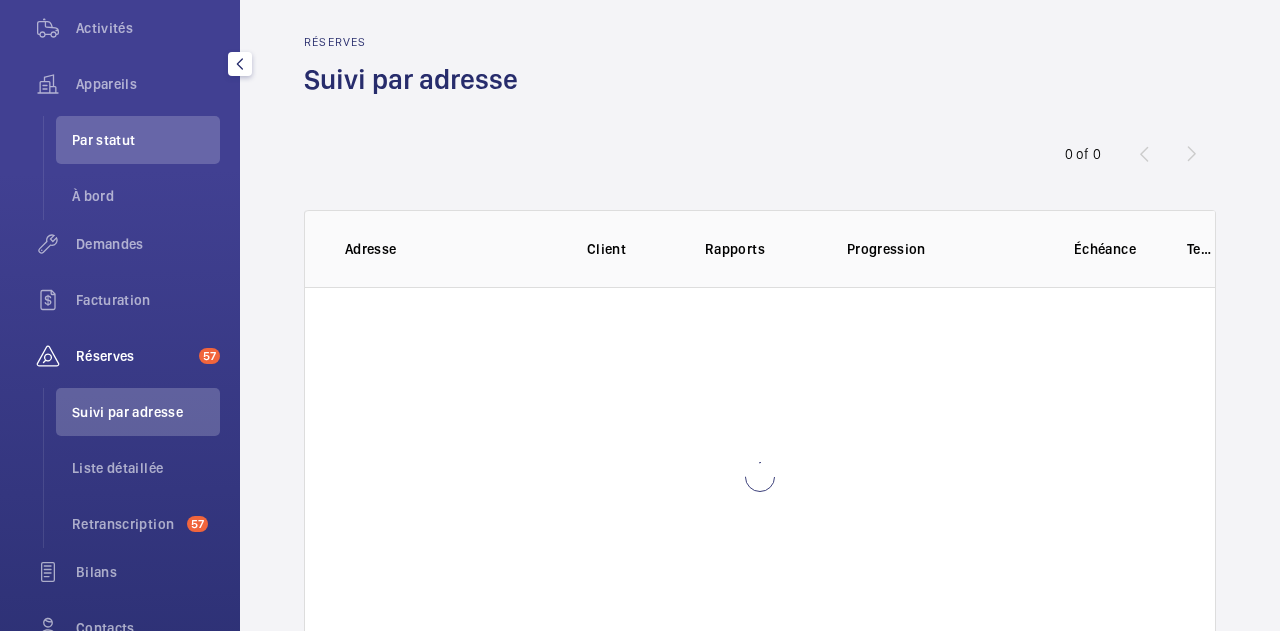 scroll, scrollTop: 0, scrollLeft: 0, axis: both 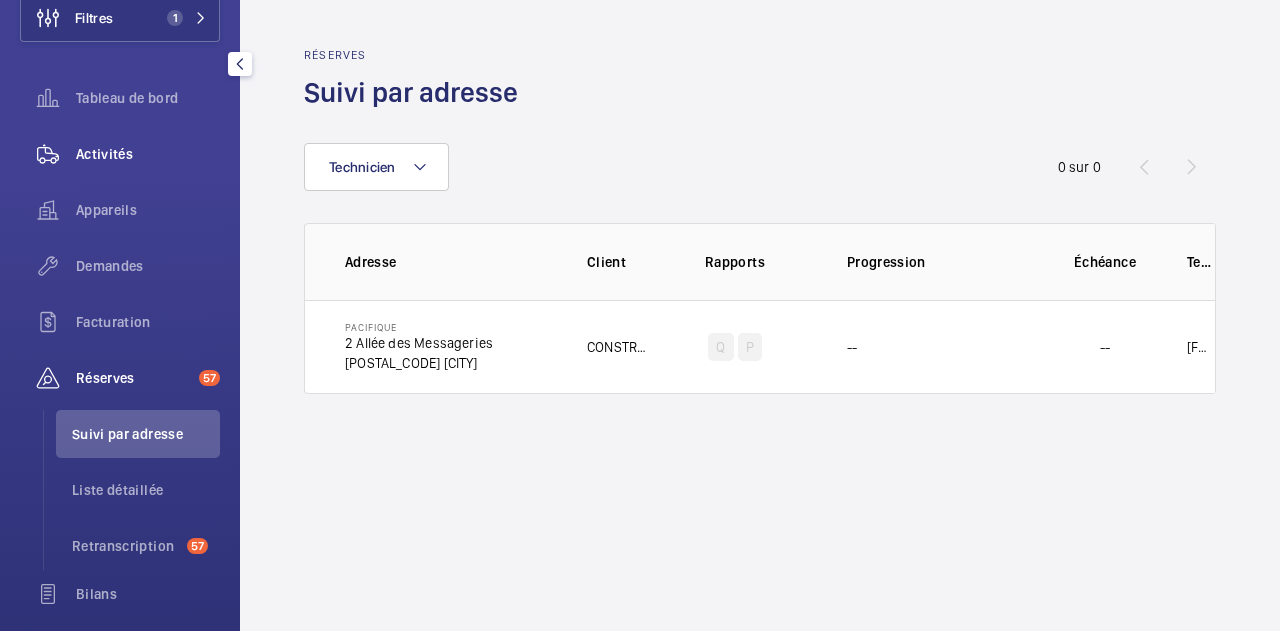 click on "Activités" 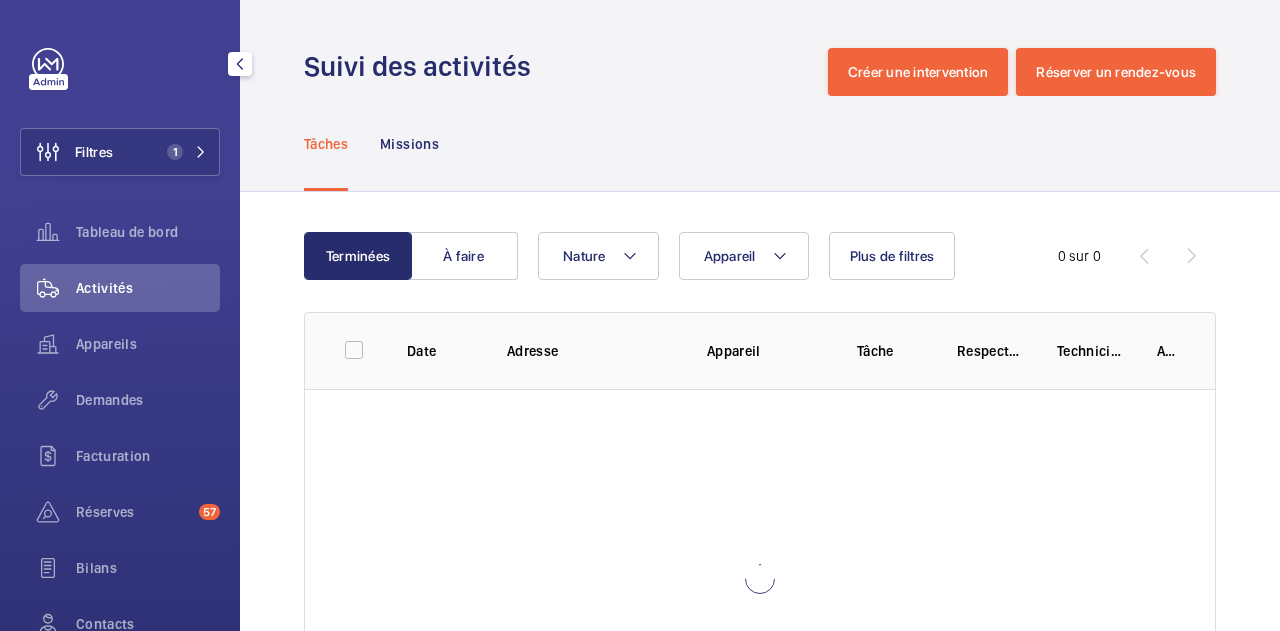 scroll, scrollTop: 0, scrollLeft: 0, axis: both 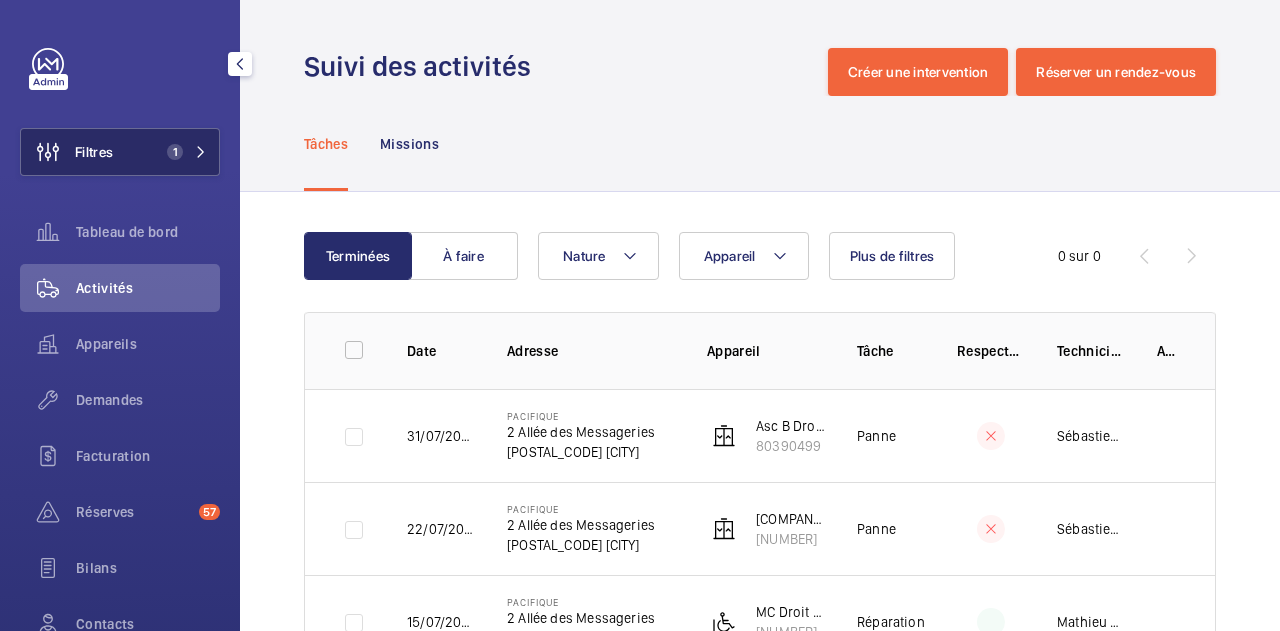click on "1" 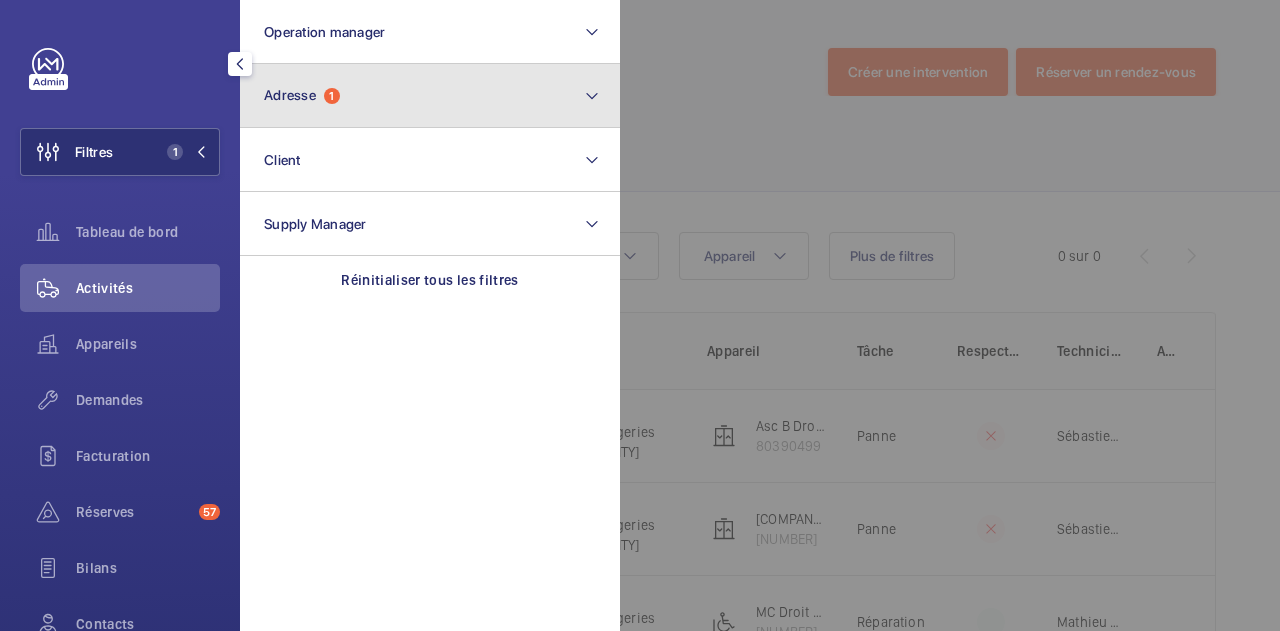 click on "Adresse  1" 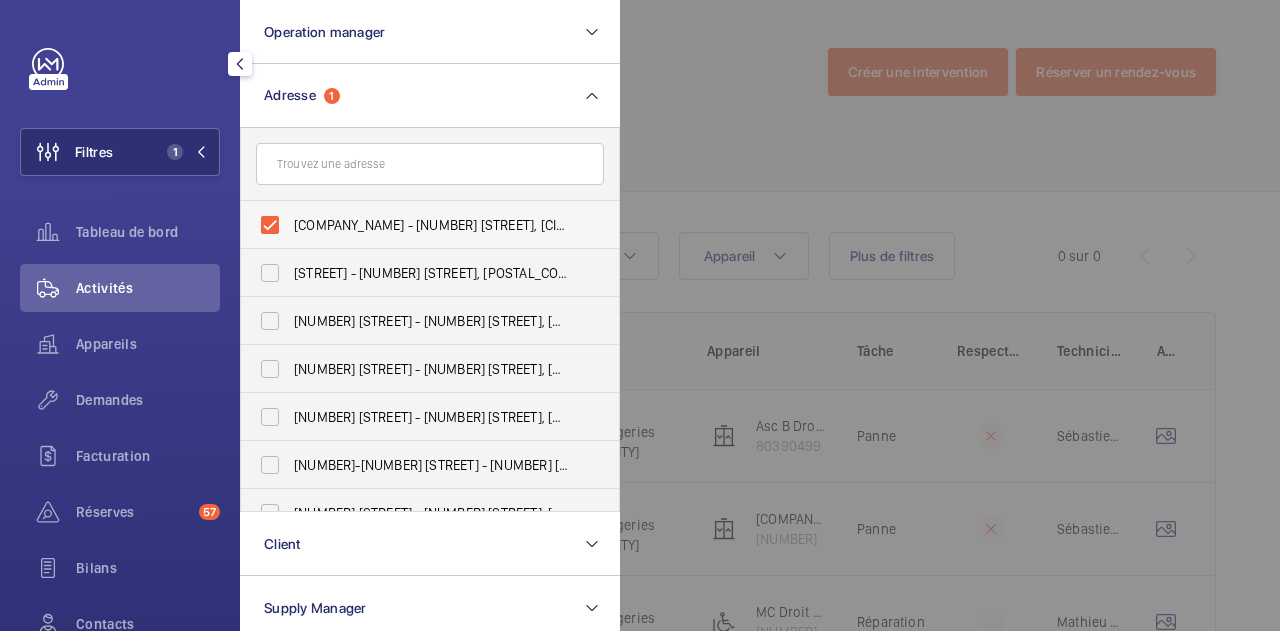 click on "[COMPANY_NAME] - [NUMBER] [STREET], [CITY] [POSTAL_CODE]" at bounding box center [415, 225] 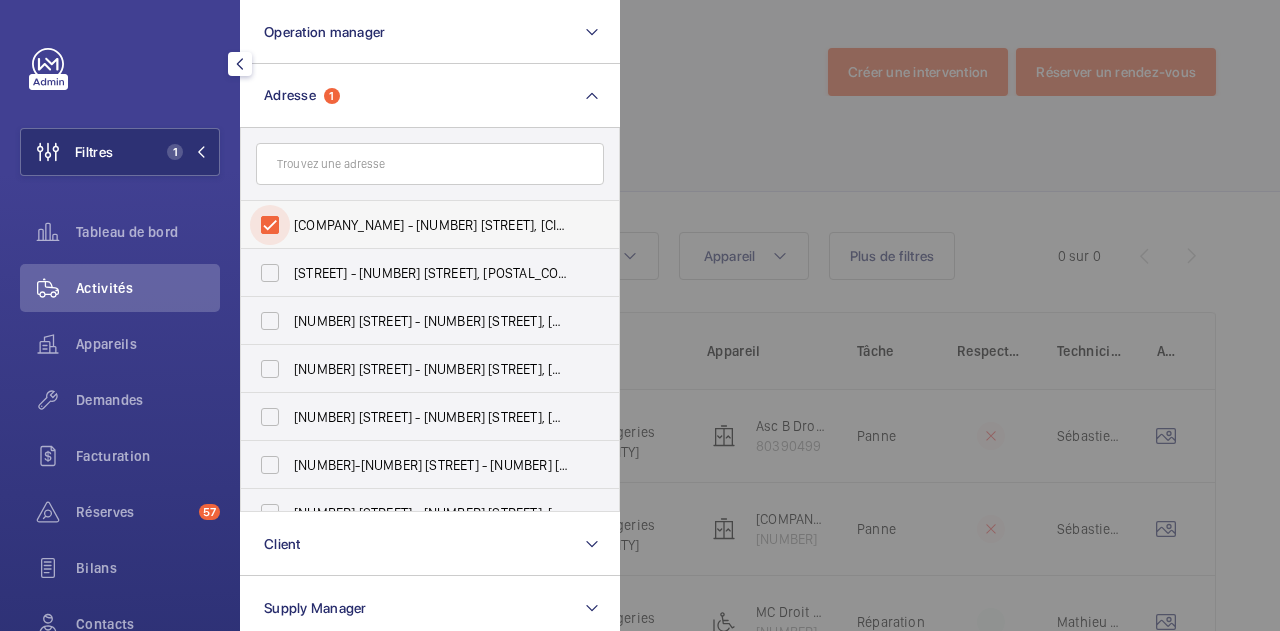 click on "[COMPANY_NAME] - [NUMBER] [STREET], [CITY] [POSTAL_CODE]" at bounding box center [270, 225] 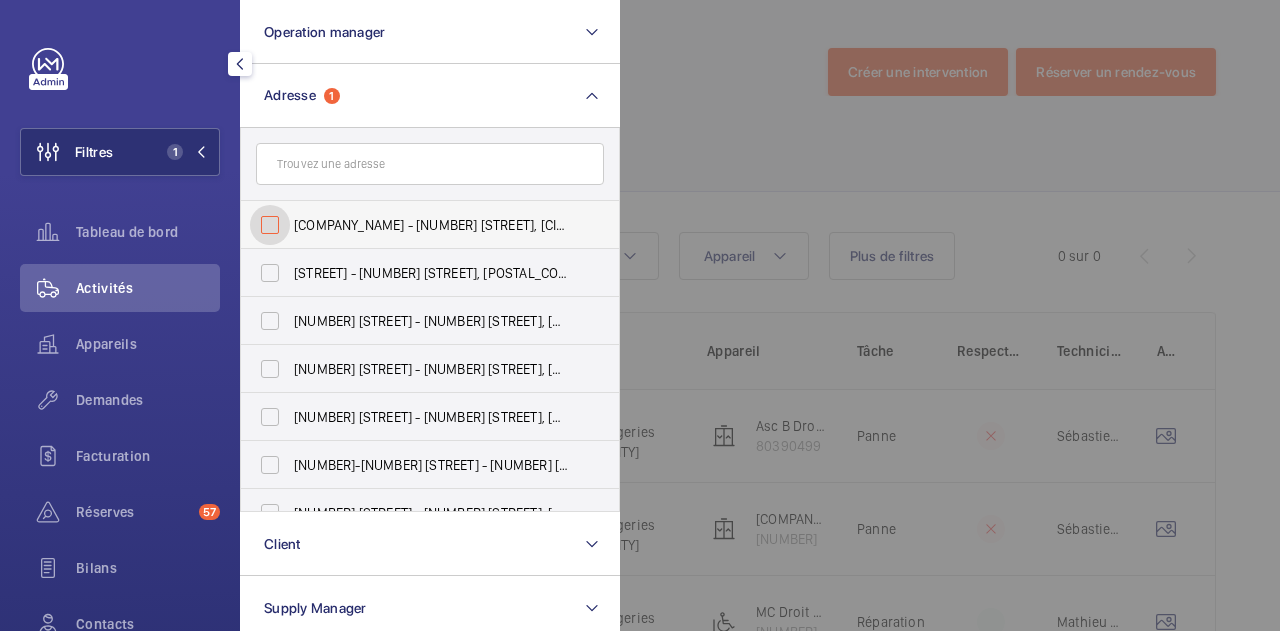 checkbox on "false" 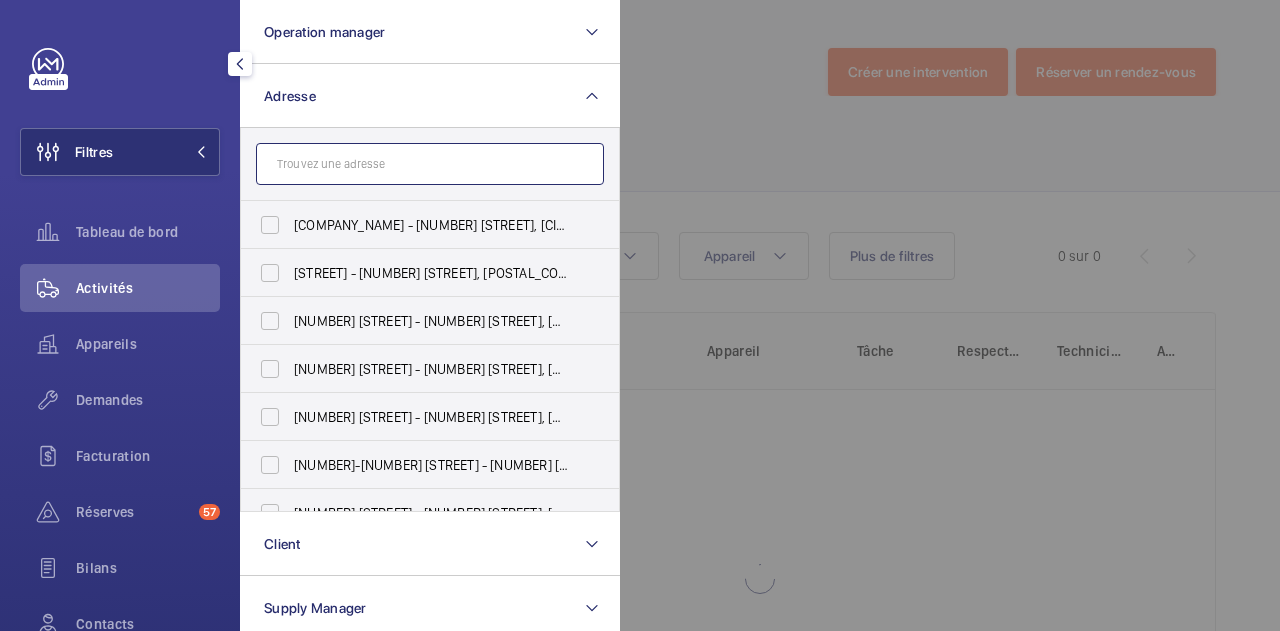 click 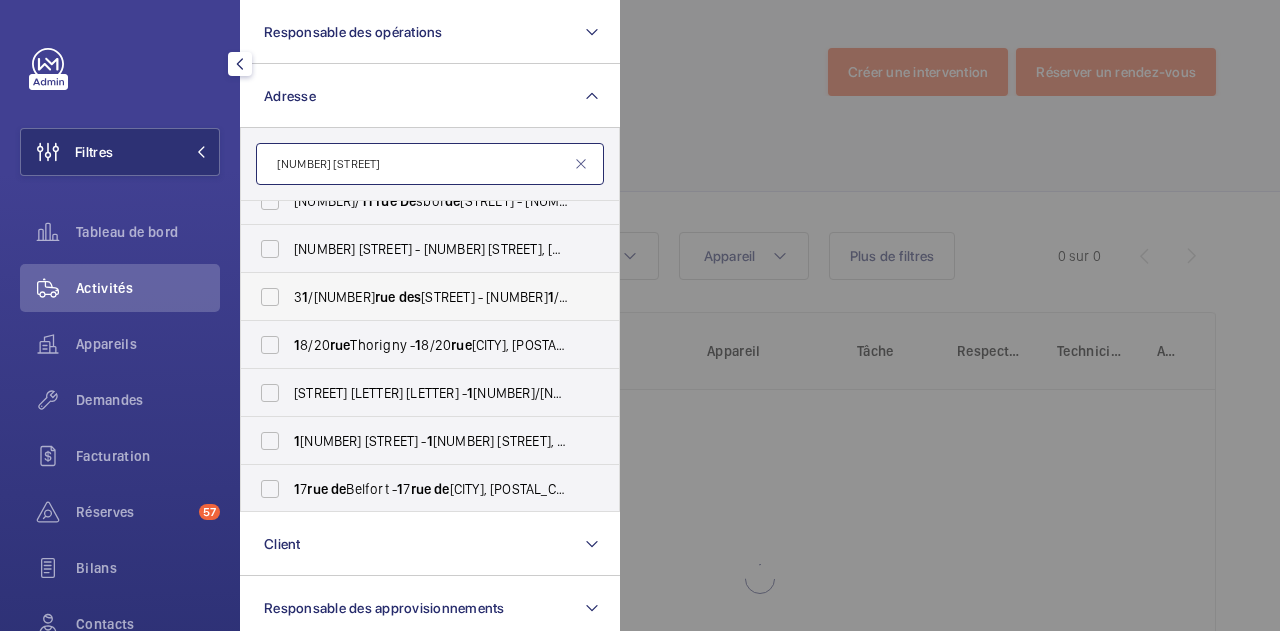 scroll, scrollTop: 25, scrollLeft: 0, axis: vertical 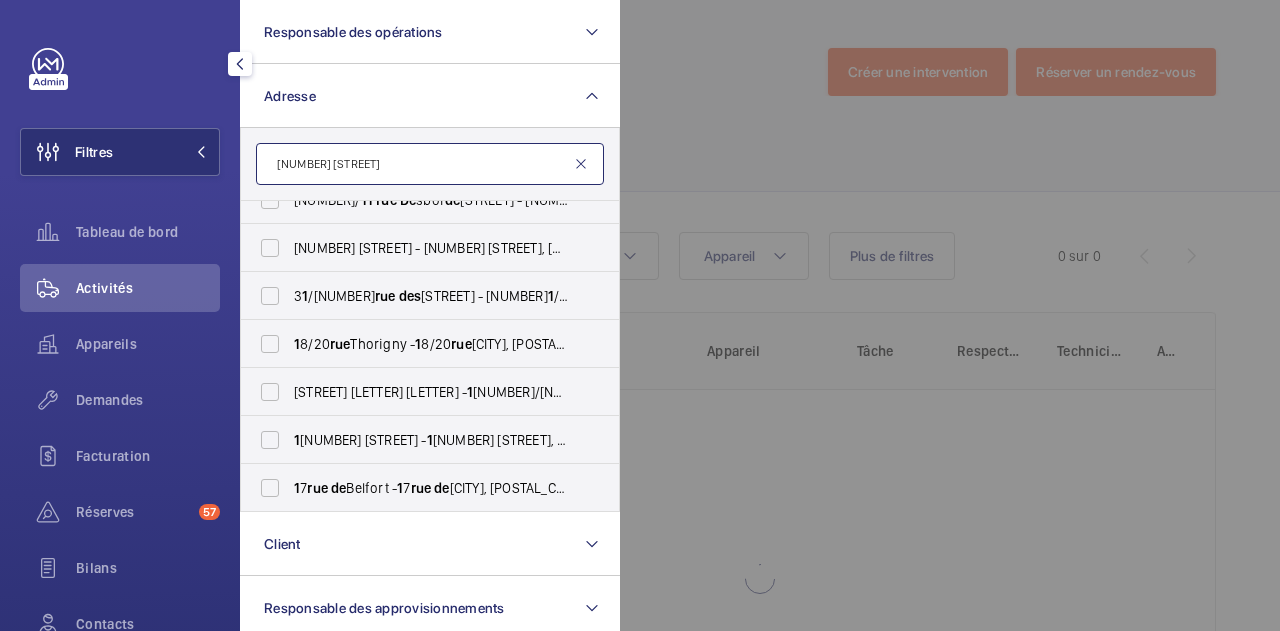 type on "[NUMBER] [STREET]" 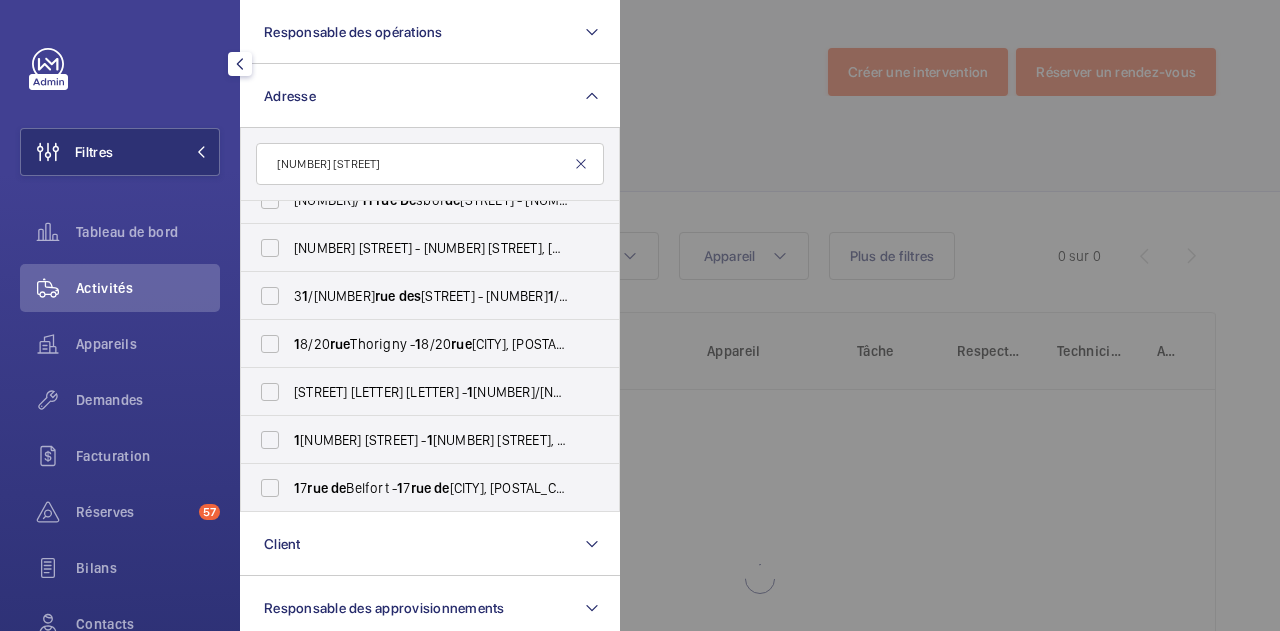 click 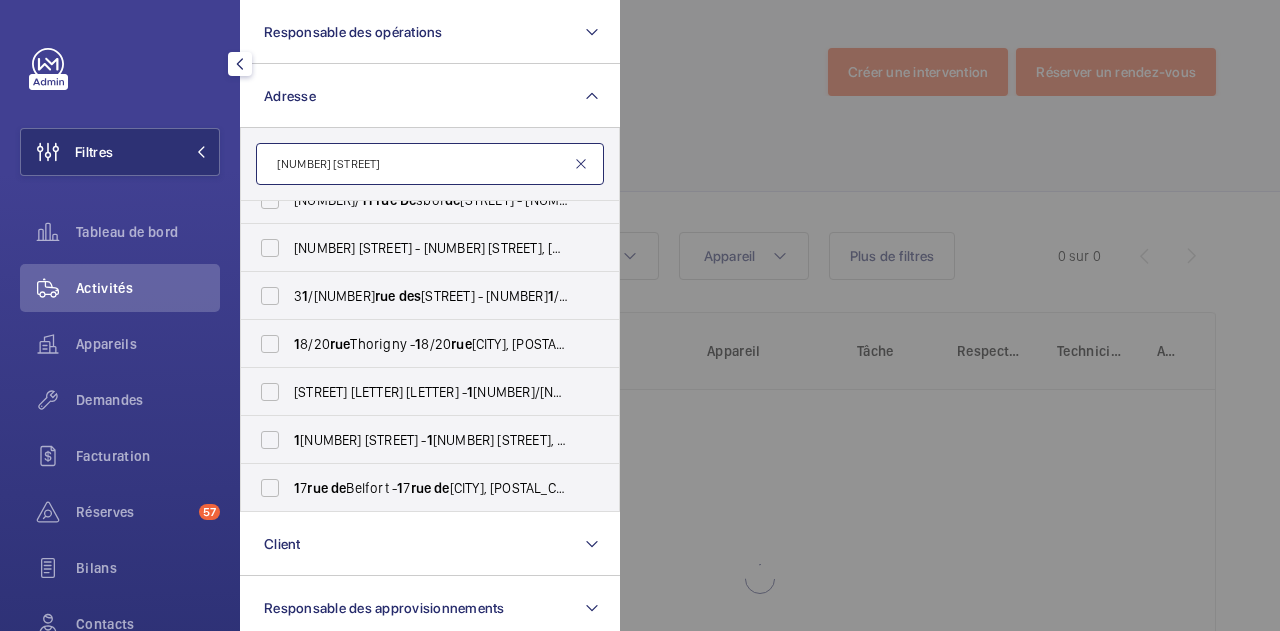type 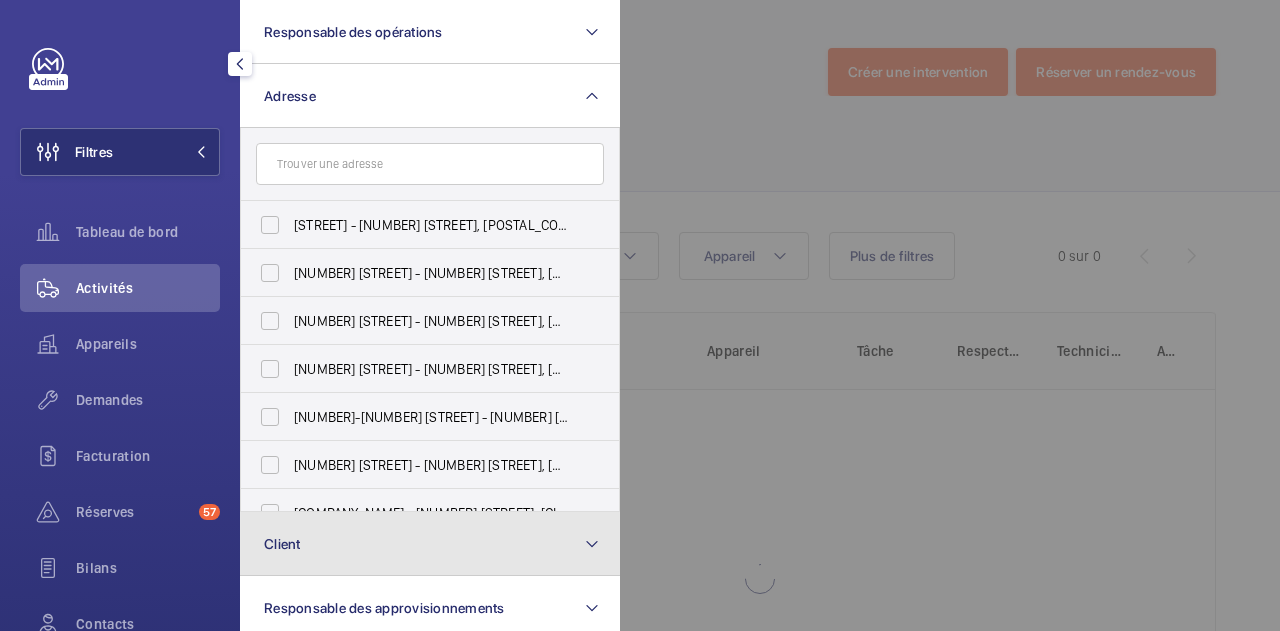 click on "Client" 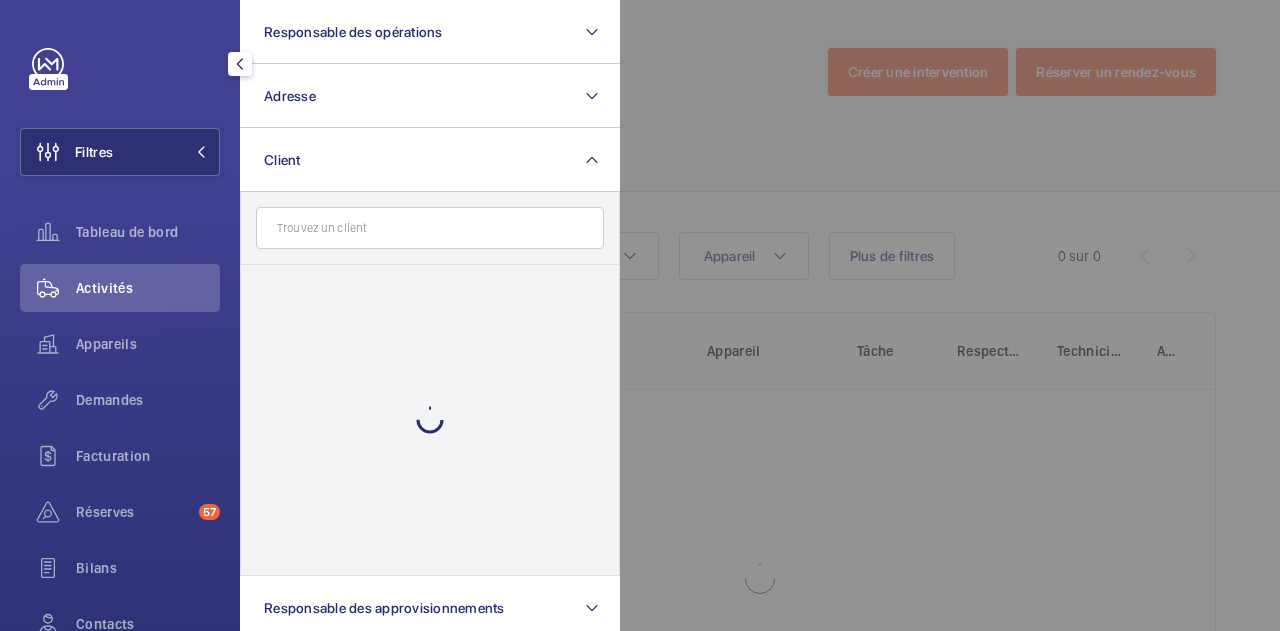 click 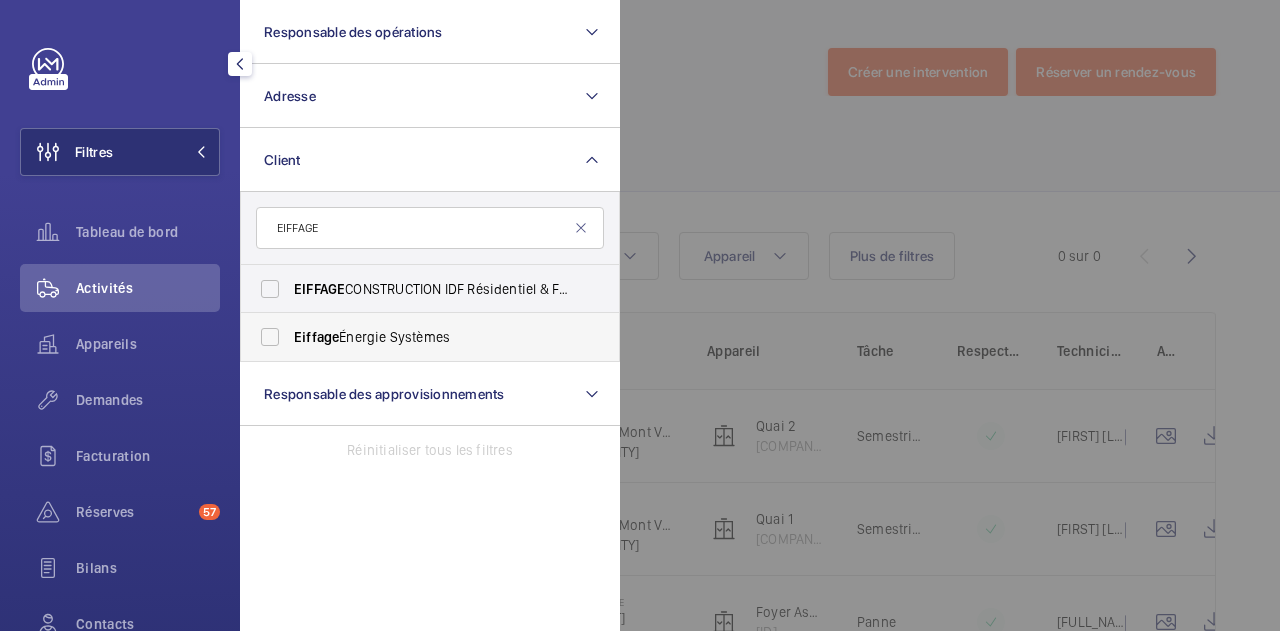 type on "EIFFAGE" 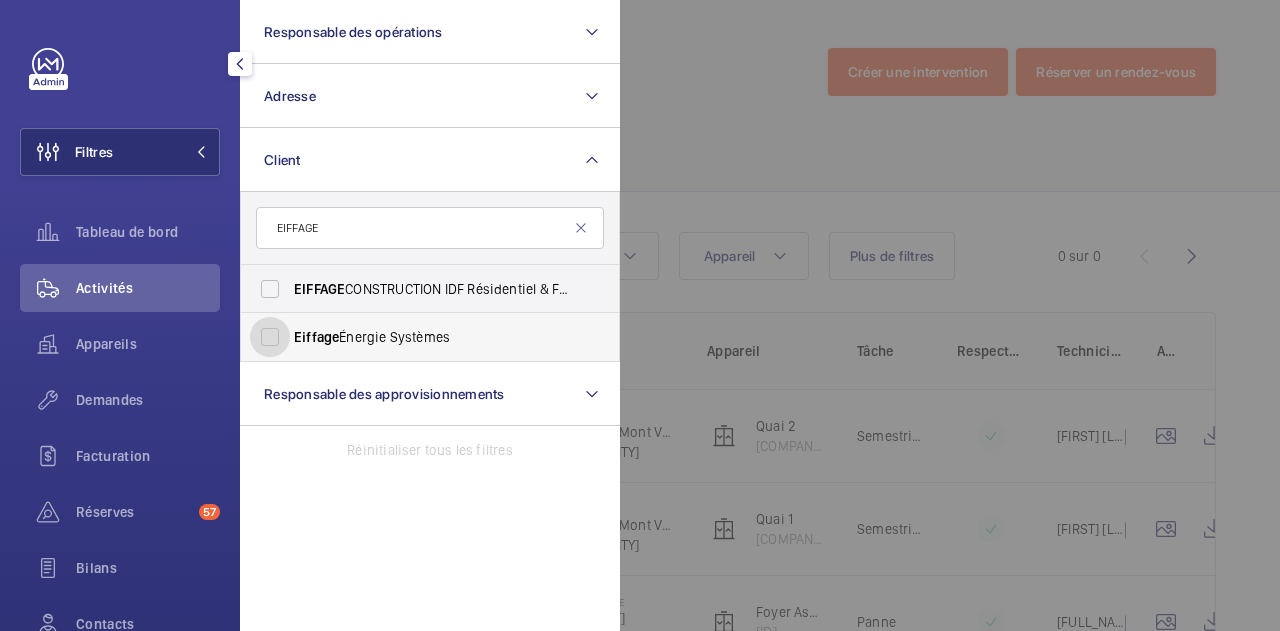 click on "[COMPANY_NAME] [COMPANY_NAME]" at bounding box center [270, 337] 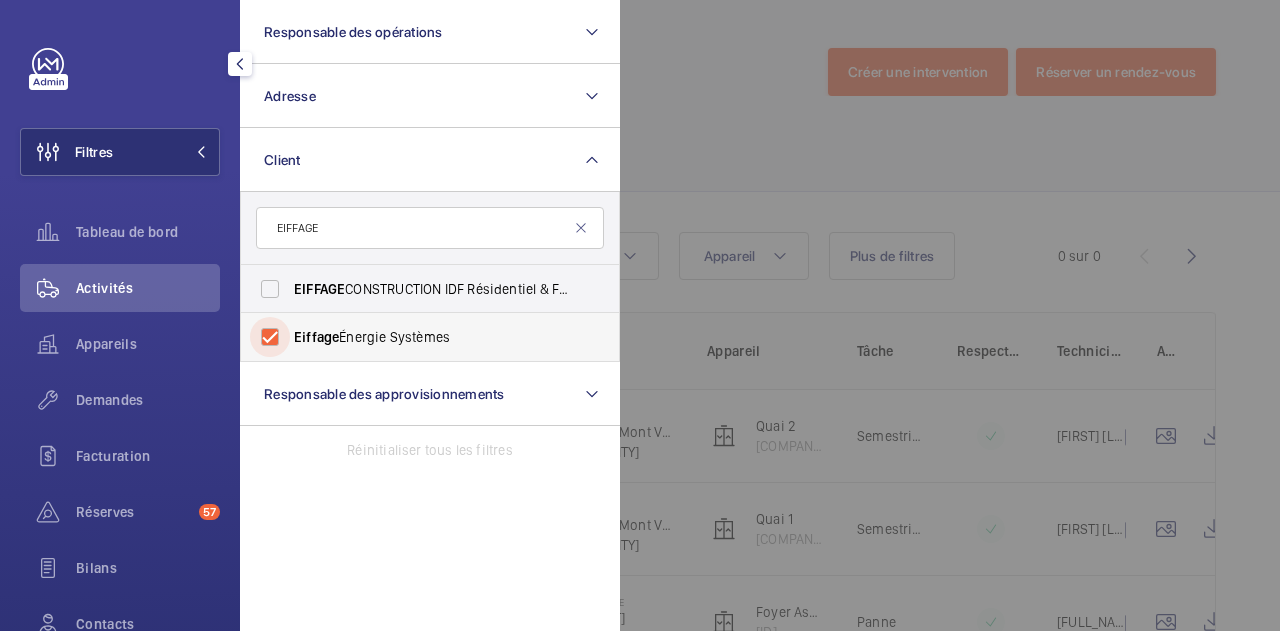 checkbox on "true" 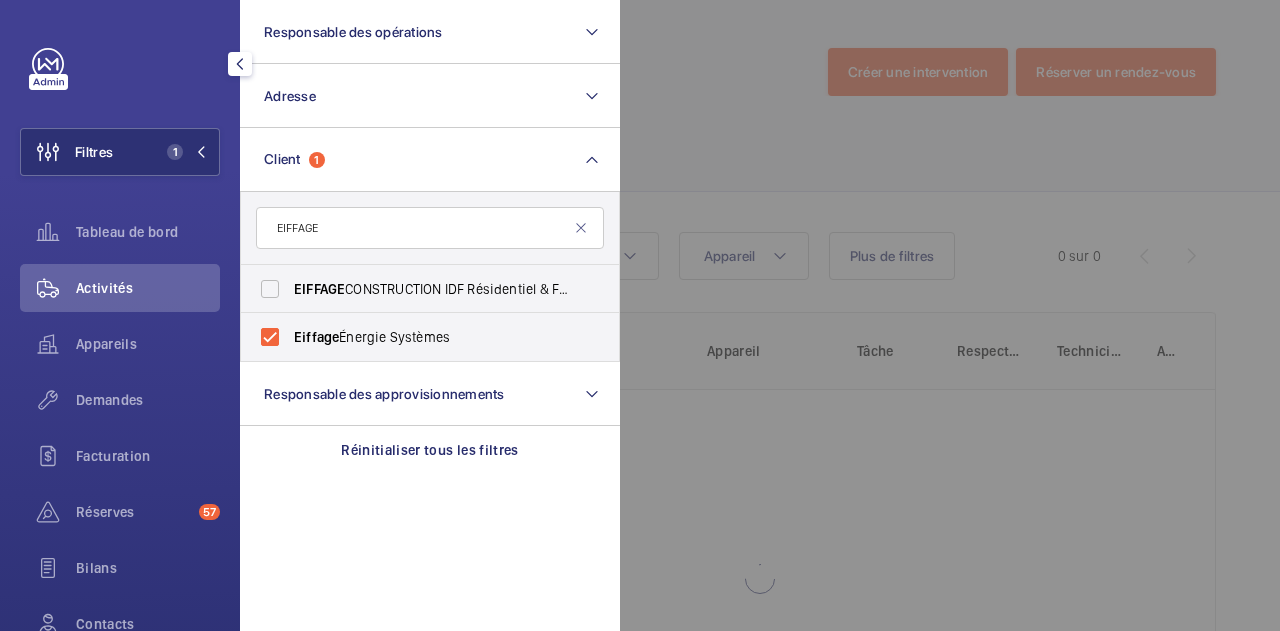 click 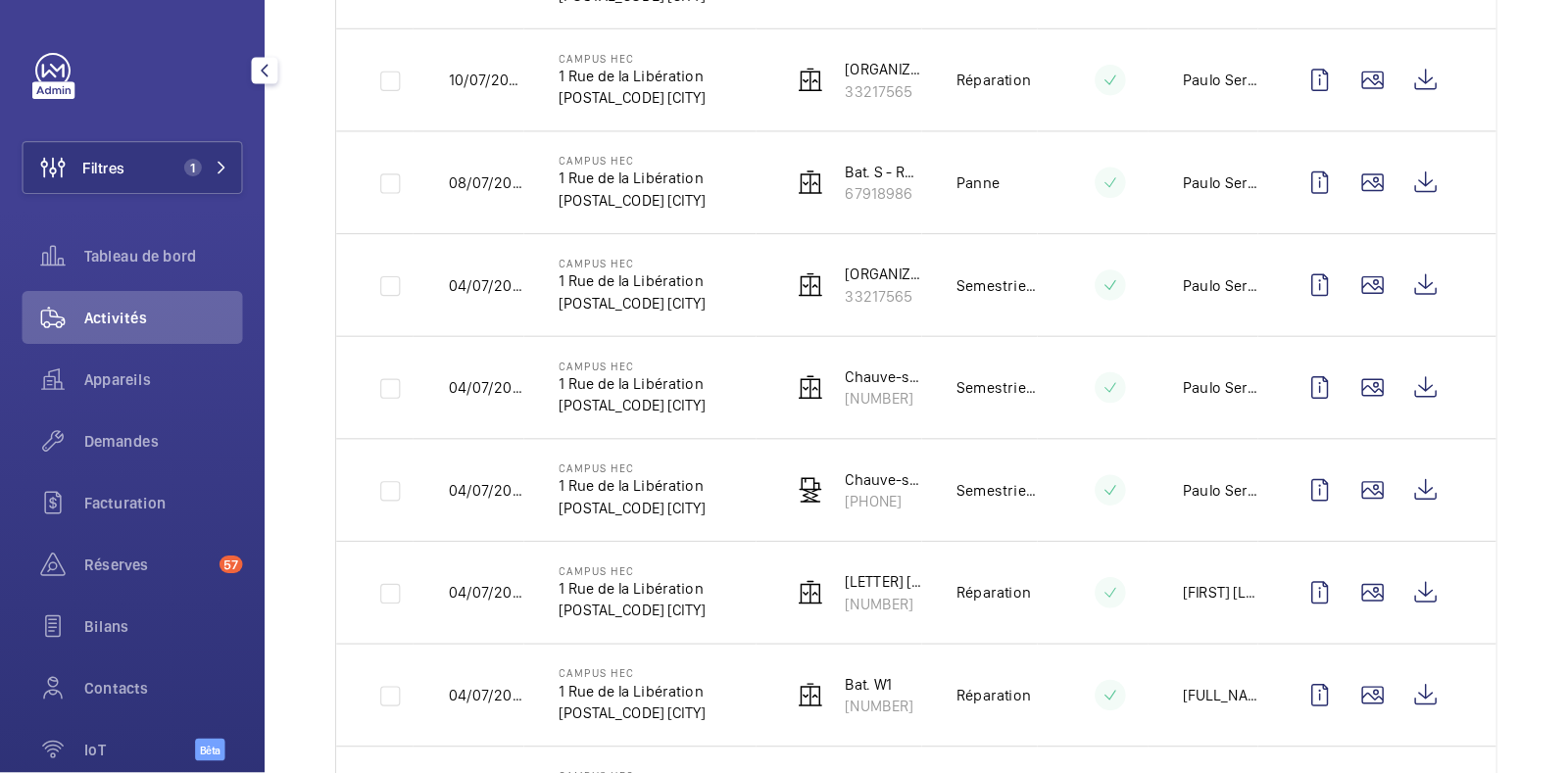 scroll, scrollTop: 1540, scrollLeft: 0, axis: vertical 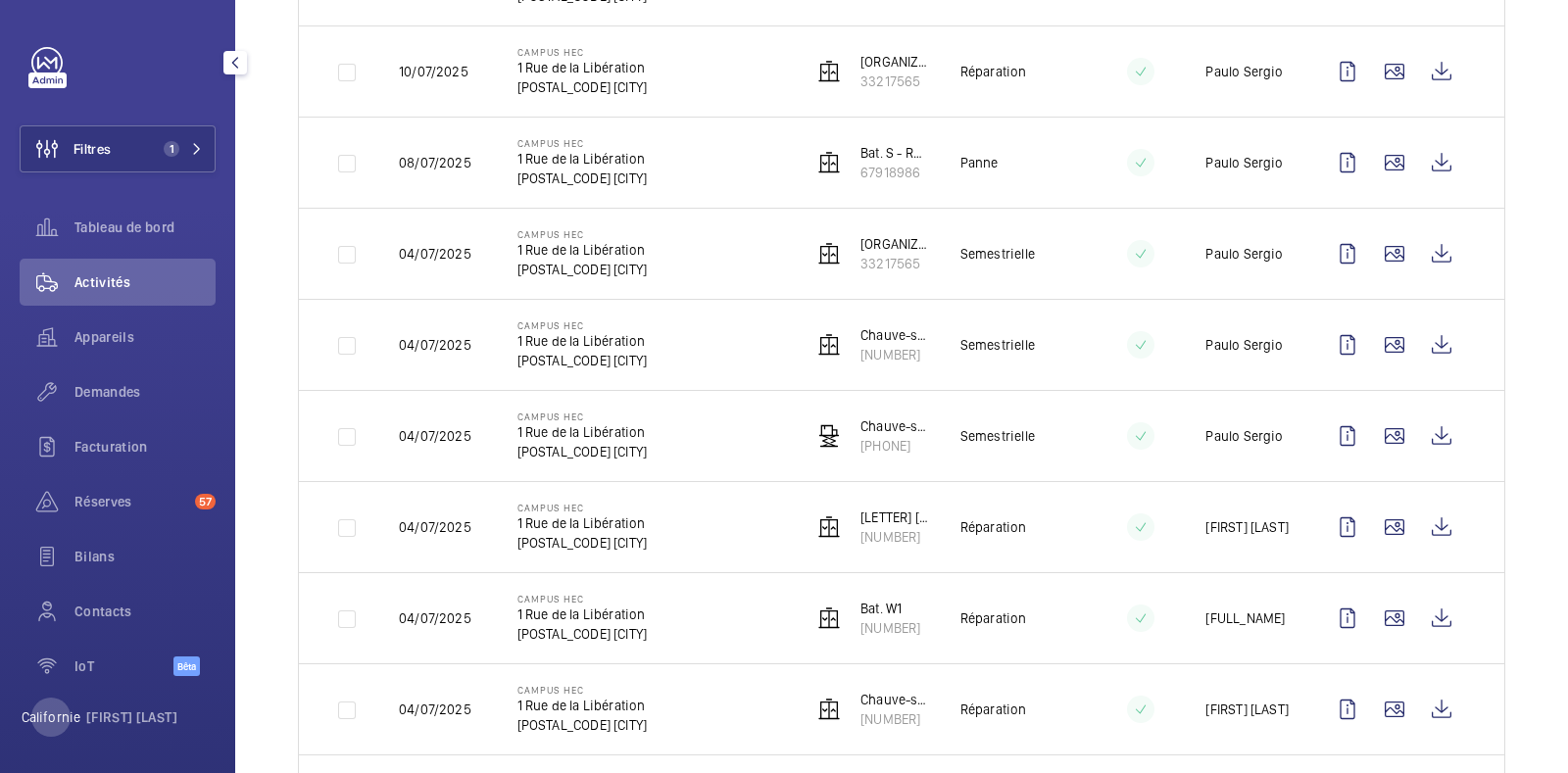 drag, startPoint x: 1216, startPoint y: 0, endPoint x: 621, endPoint y: 525, distance: 793.5049 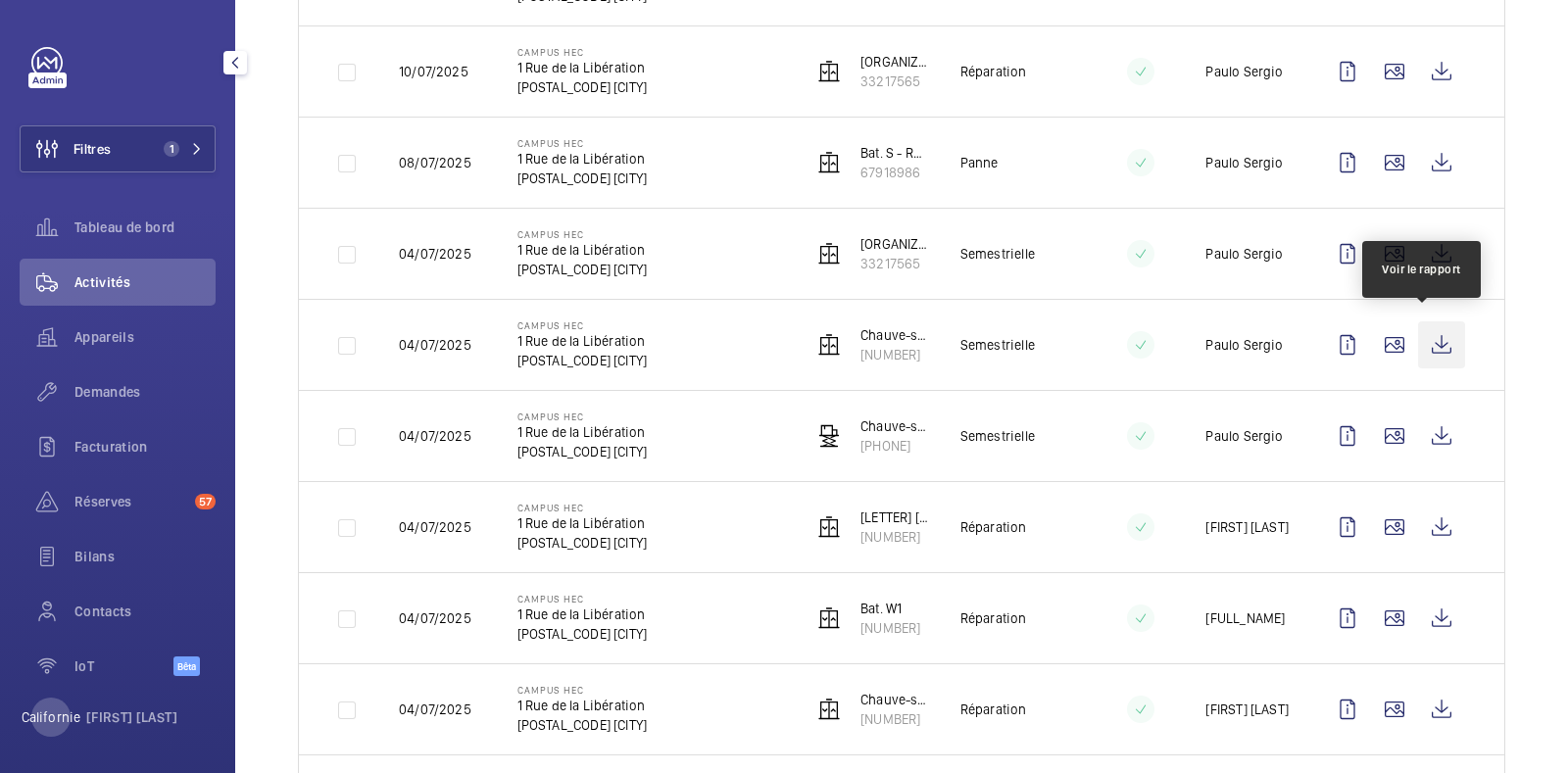 click 